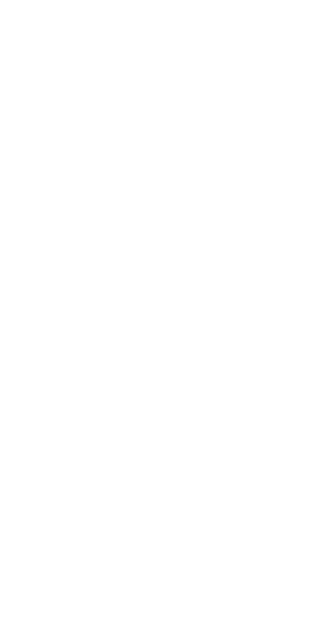 scroll, scrollTop: 0, scrollLeft: 0, axis: both 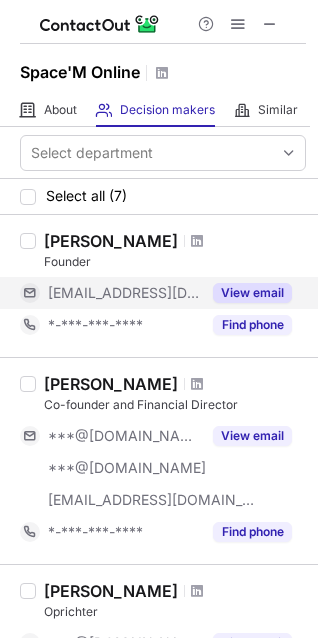 click on "View email" at bounding box center [252, 293] 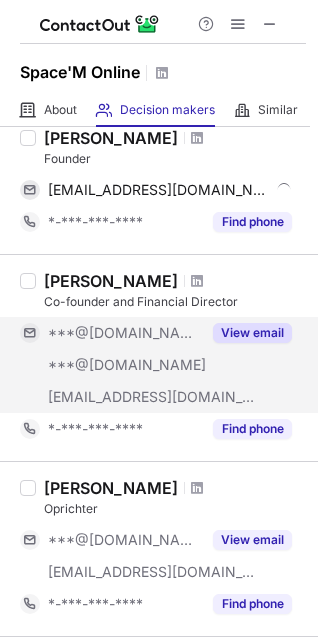 scroll, scrollTop: 181, scrollLeft: 0, axis: vertical 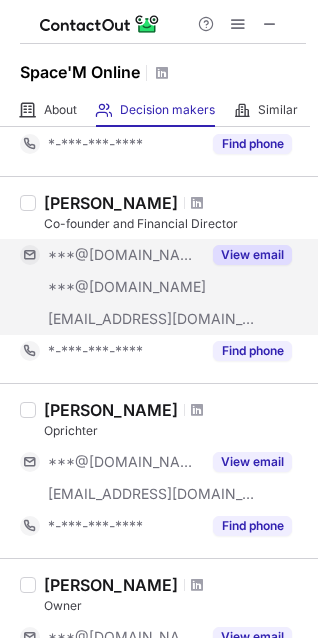 click on "View email" at bounding box center [252, 255] 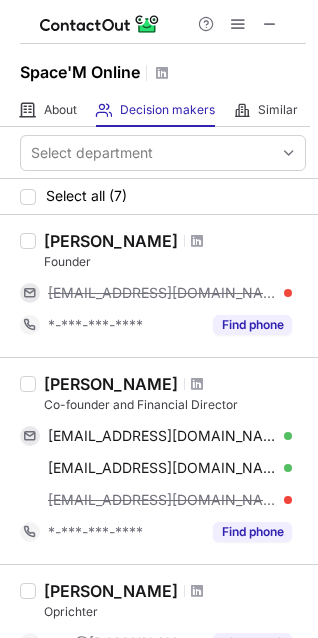 scroll, scrollTop: 0, scrollLeft: 0, axis: both 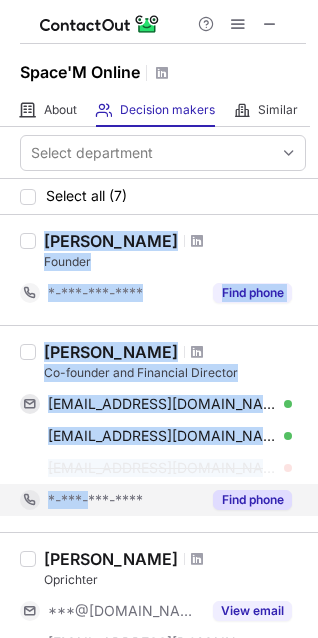 drag, startPoint x: 41, startPoint y: 235, endPoint x: 87, endPoint y: 488, distance: 257.14783 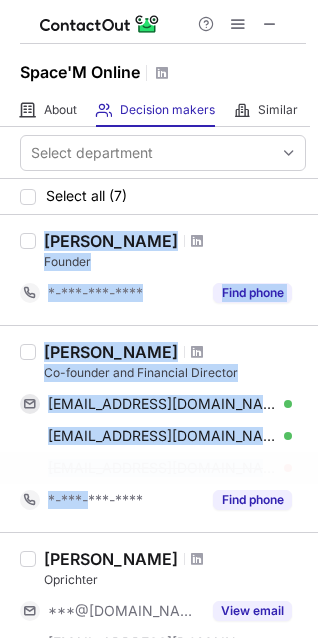 copy on "Jelle Engels Founder jelle@inspaceshowroom.com *-***-***-**** Find phone Wouter Touw Co-founder and Financial Director woutertouw@gmail.com Verified Send email Copy wouter_touw@hotmail.com Verified Send email Copy wouter@inspaceshowroom.com *-***-" 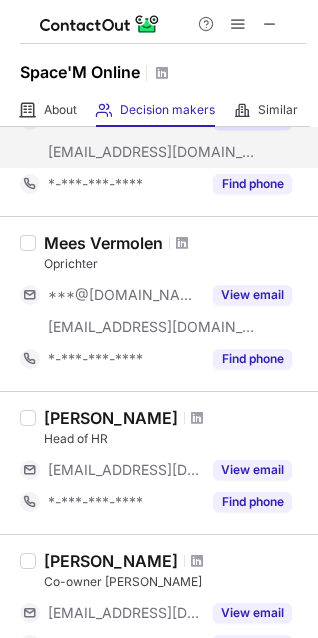 scroll, scrollTop: 727, scrollLeft: 0, axis: vertical 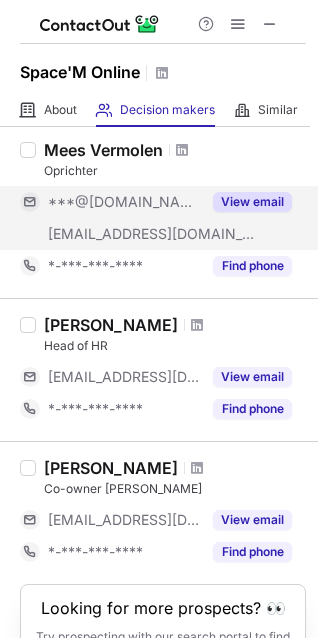 click on "View email" at bounding box center (252, 202) 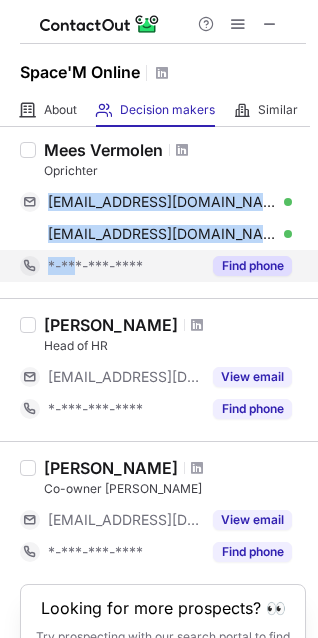 drag, startPoint x: 36, startPoint y: 196, endPoint x: 73, endPoint y: 262, distance: 75.66373 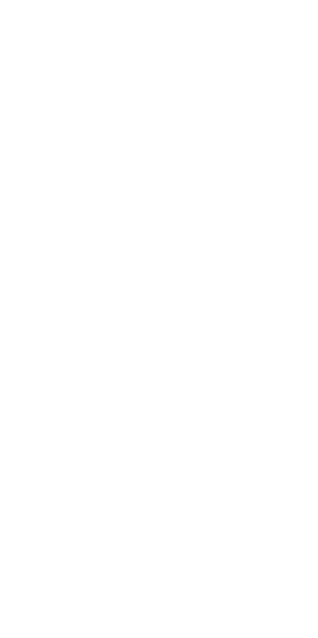 scroll, scrollTop: 0, scrollLeft: 0, axis: both 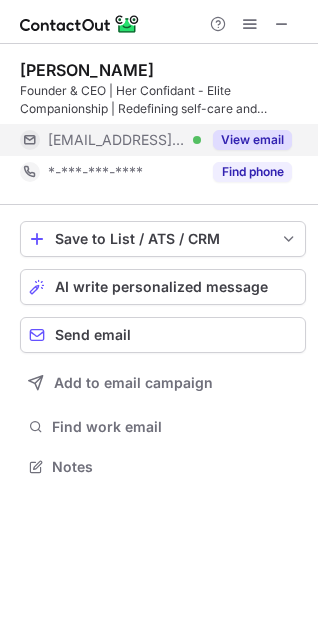 click on "View email" at bounding box center (246, 140) 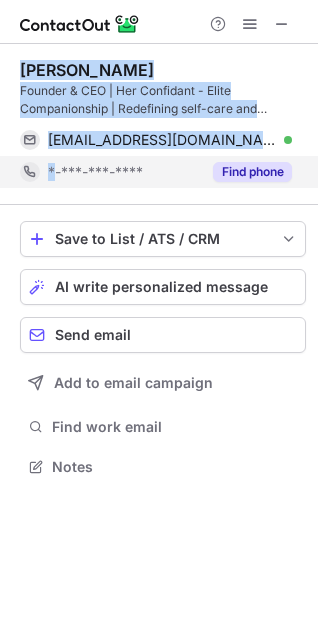 drag, startPoint x: 19, startPoint y: 68, endPoint x: 53, endPoint y: 172, distance: 109.41663 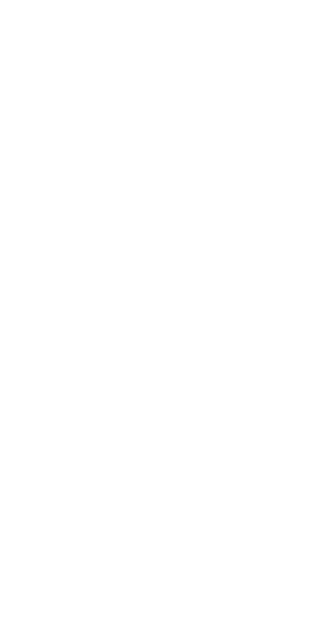 scroll, scrollTop: 0, scrollLeft: 0, axis: both 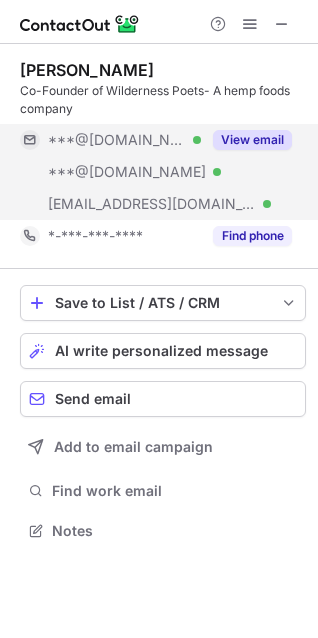 click on "View email" at bounding box center [252, 140] 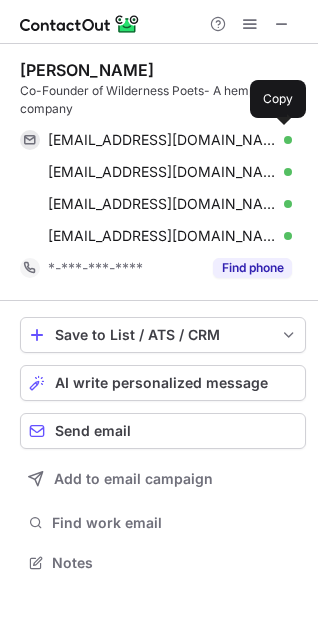 scroll, scrollTop: 10, scrollLeft: 10, axis: both 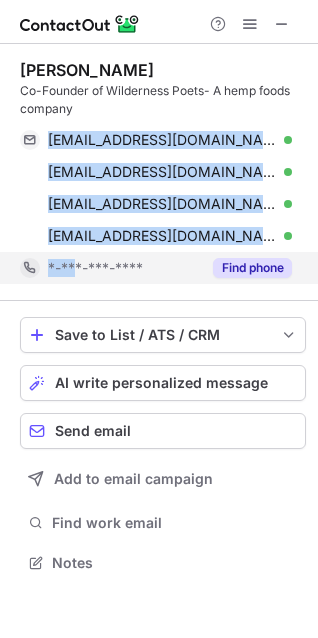 drag, startPoint x: 43, startPoint y: 134, endPoint x: 73, endPoint y: 262, distance: 131.46863 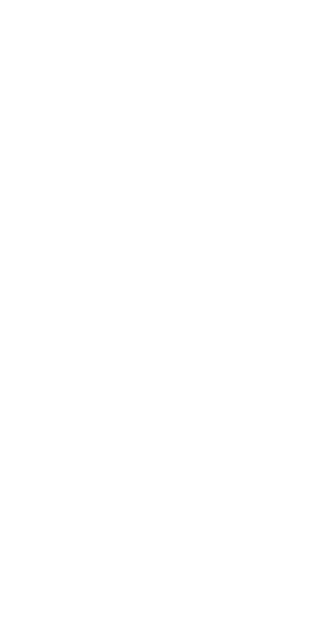 scroll, scrollTop: 0, scrollLeft: 0, axis: both 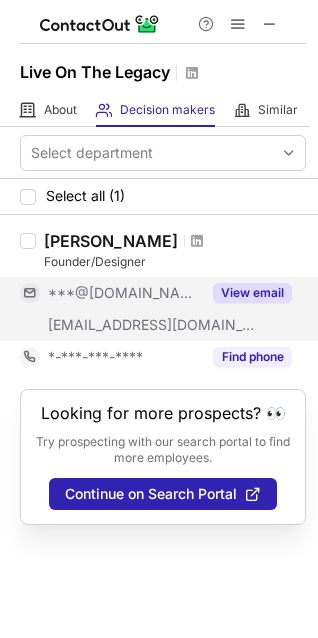 click on "View email" at bounding box center [252, 293] 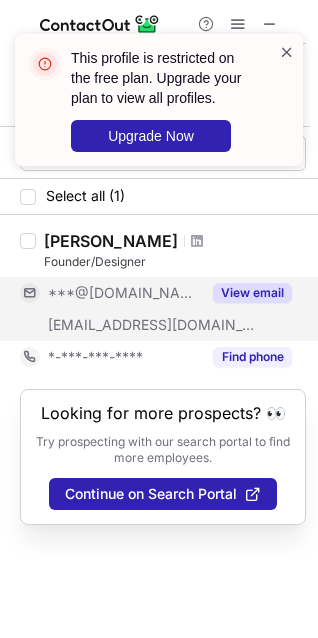 click at bounding box center [287, 52] 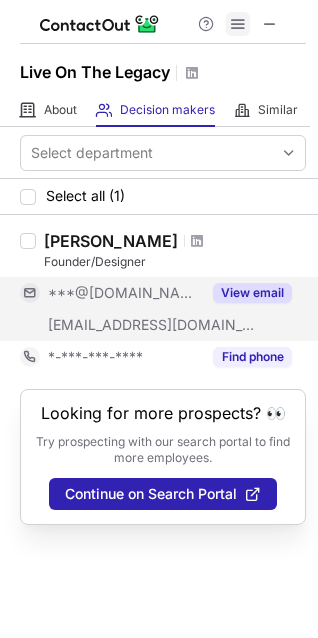 click at bounding box center (238, 24) 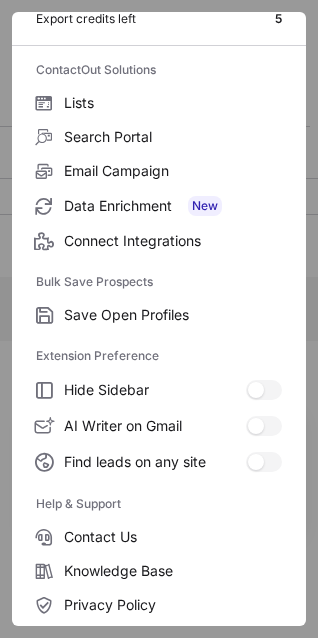 scroll, scrollTop: 194, scrollLeft: 0, axis: vertical 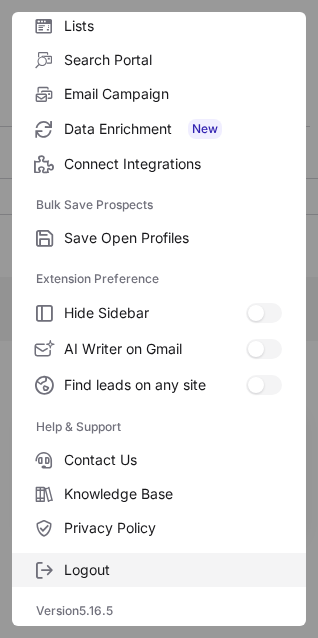 click on "Logout" at bounding box center (173, 570) 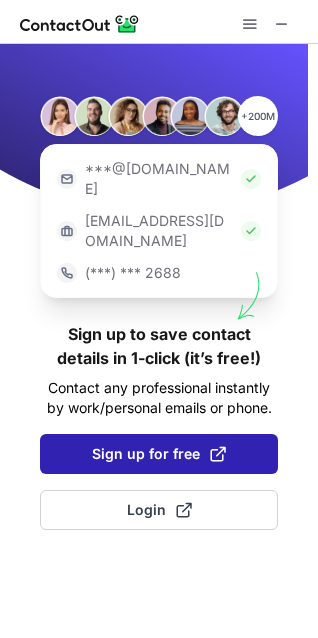click on "Sign up for free" at bounding box center (159, 454) 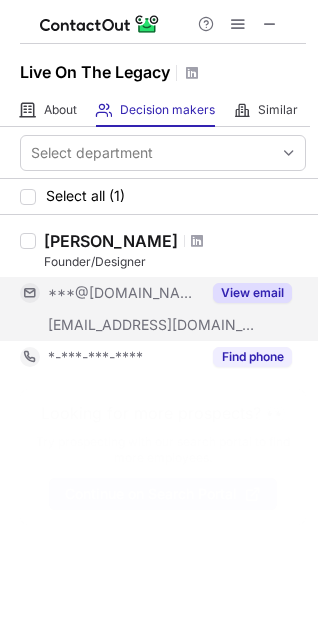 click on "View email" at bounding box center [252, 293] 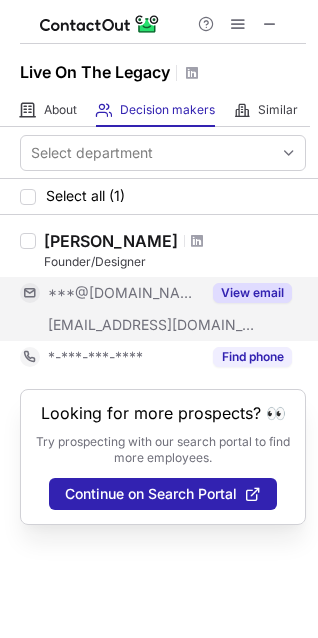 click on "View email" at bounding box center (252, 293) 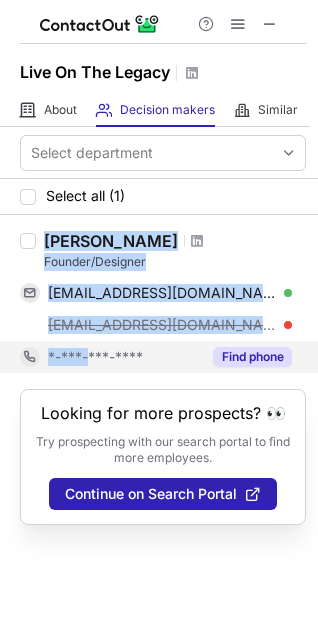 drag, startPoint x: 45, startPoint y: 239, endPoint x: 92, endPoint y: 372, distance: 141.06027 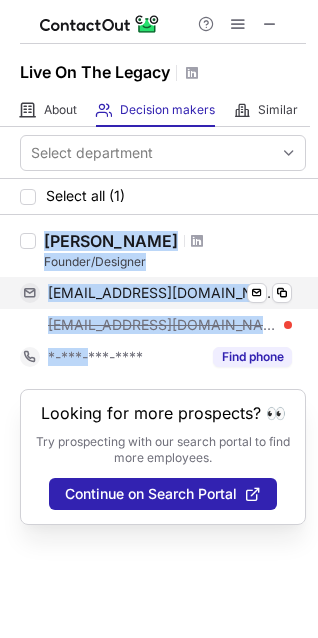 copy on "Ray Mancini Founder/Designer raymancini91@yahoo.com Verified Send email Copy ray@liveonthelegacy.com *-***-" 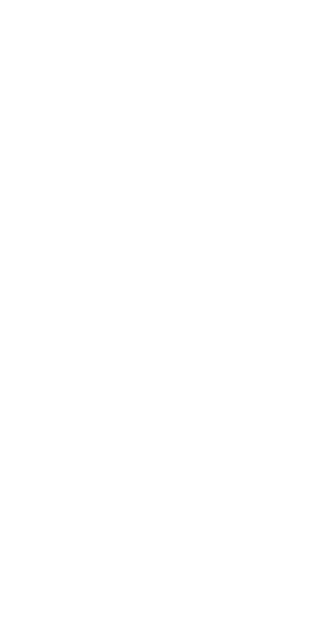 scroll, scrollTop: 0, scrollLeft: 0, axis: both 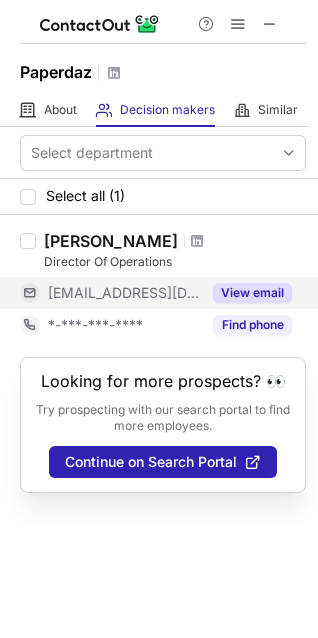 click on "View email" at bounding box center (252, 293) 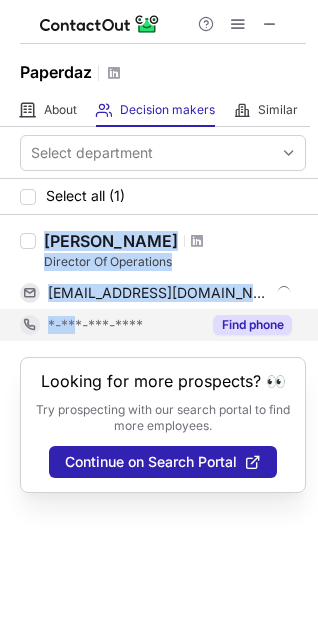 drag, startPoint x: 44, startPoint y: 239, endPoint x: 77, endPoint y: 319, distance: 86.53901 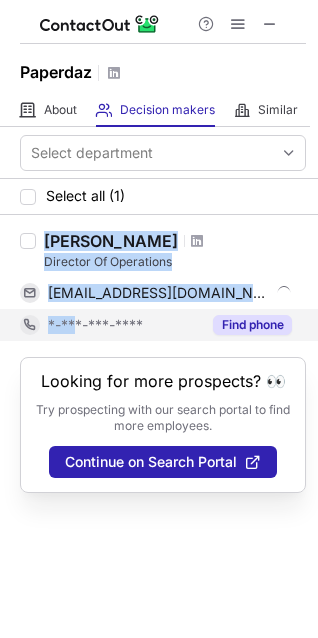 click on "Mai Bui Director Of Operations mai@paperdaz.com Send email Copy *-***-***-**** Find phone" at bounding box center (171, 286) 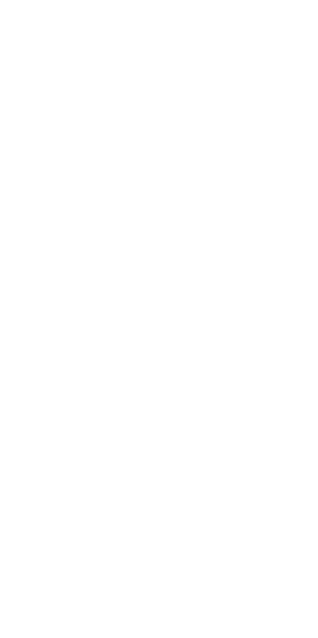 scroll, scrollTop: 0, scrollLeft: 0, axis: both 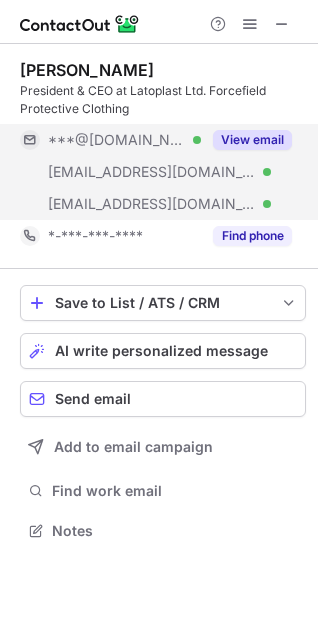 click on "View email" at bounding box center [252, 140] 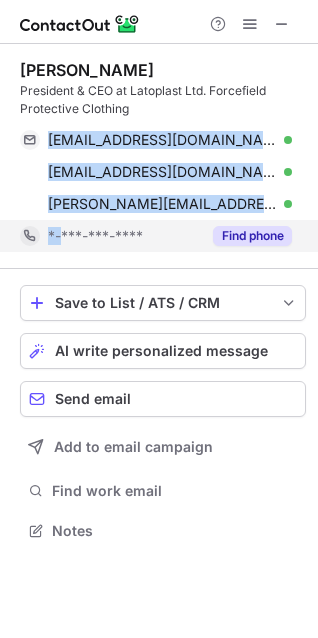 drag, startPoint x: 40, startPoint y: 134, endPoint x: 63, endPoint y: 234, distance: 102.610916 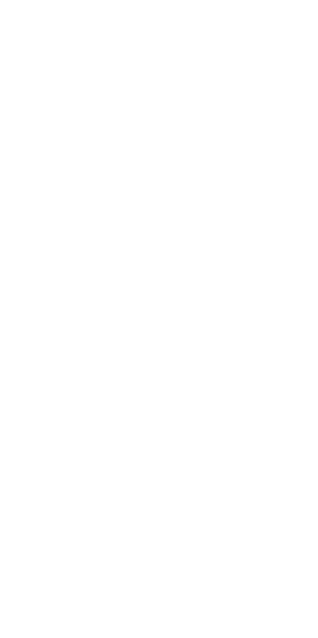 scroll, scrollTop: 0, scrollLeft: 0, axis: both 